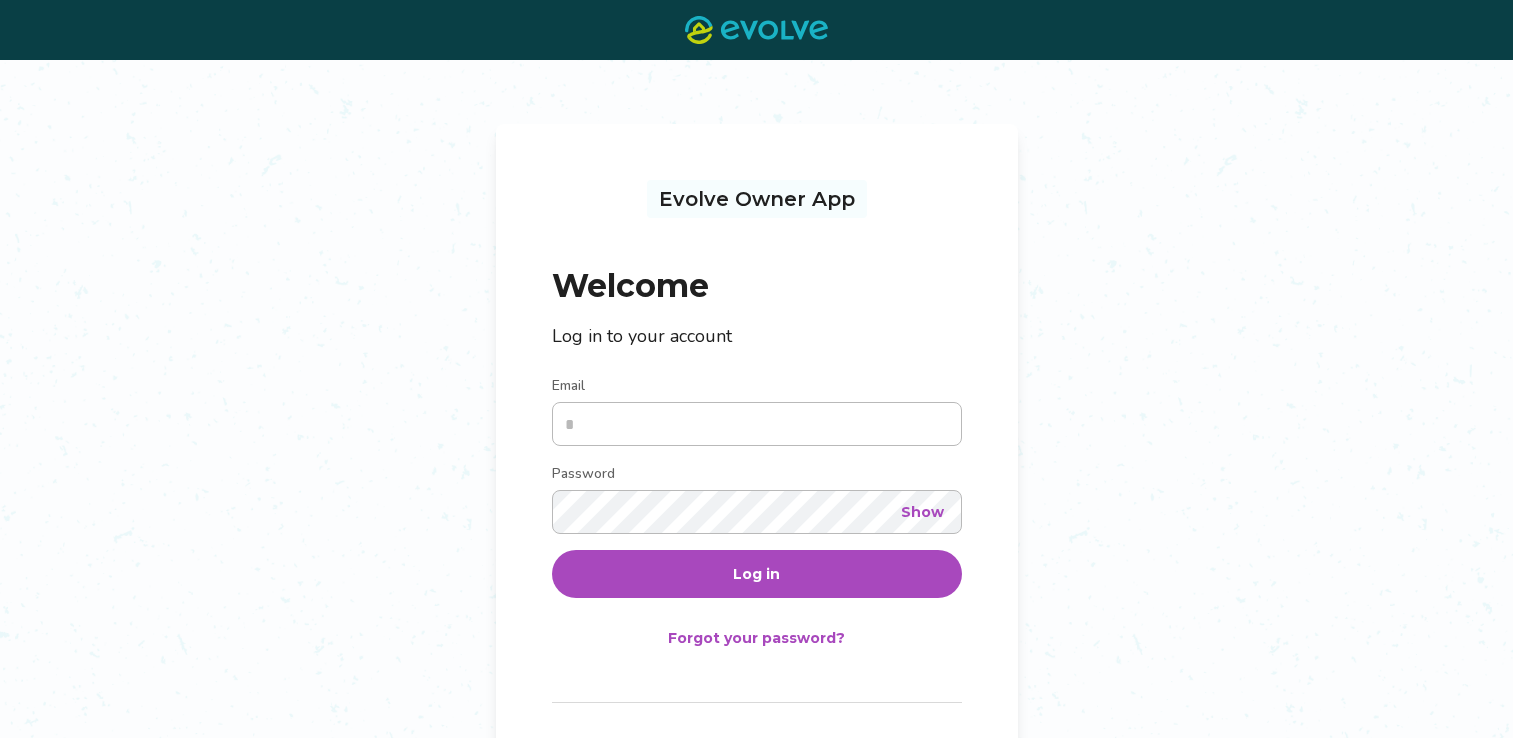 scroll, scrollTop: 0, scrollLeft: 0, axis: both 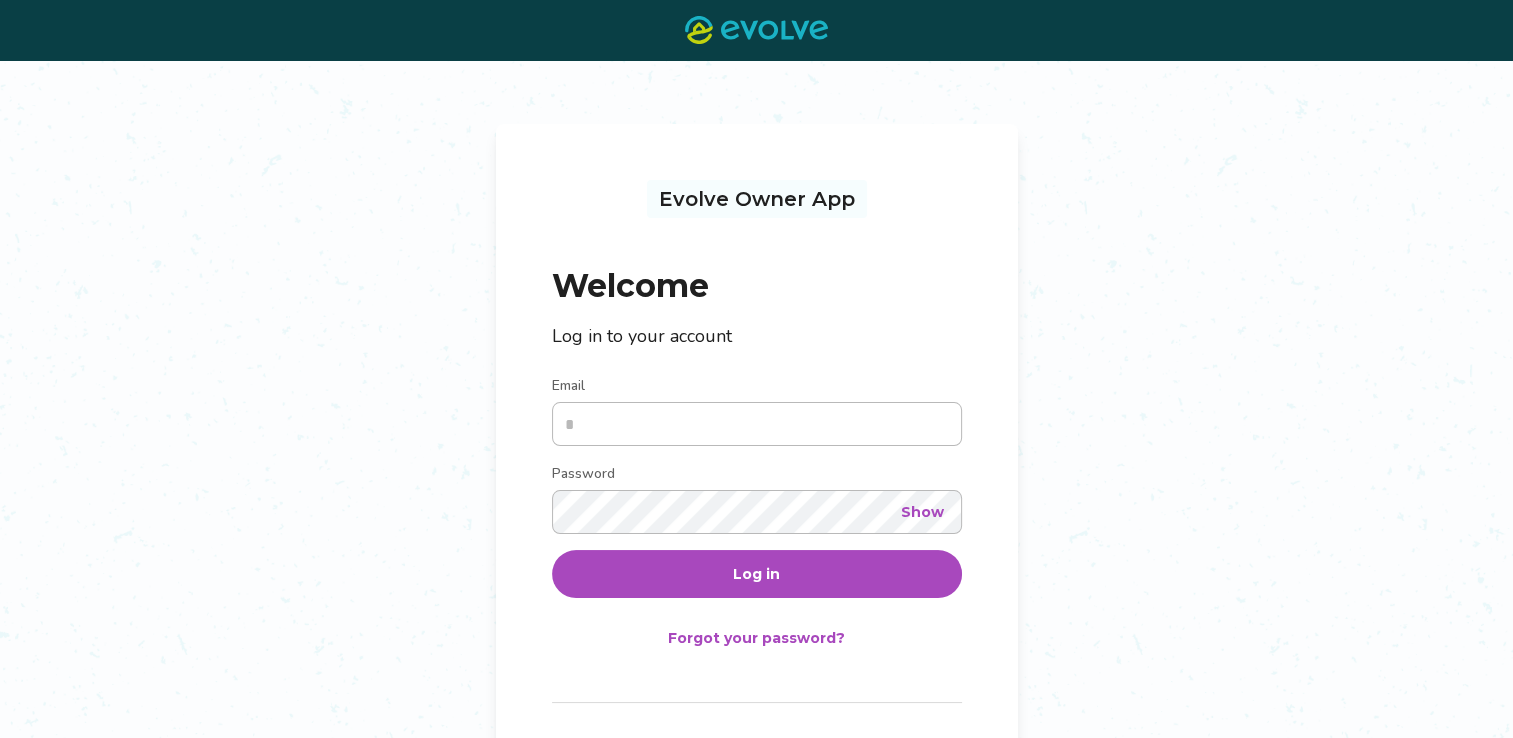 click on "Email" at bounding box center [757, 424] 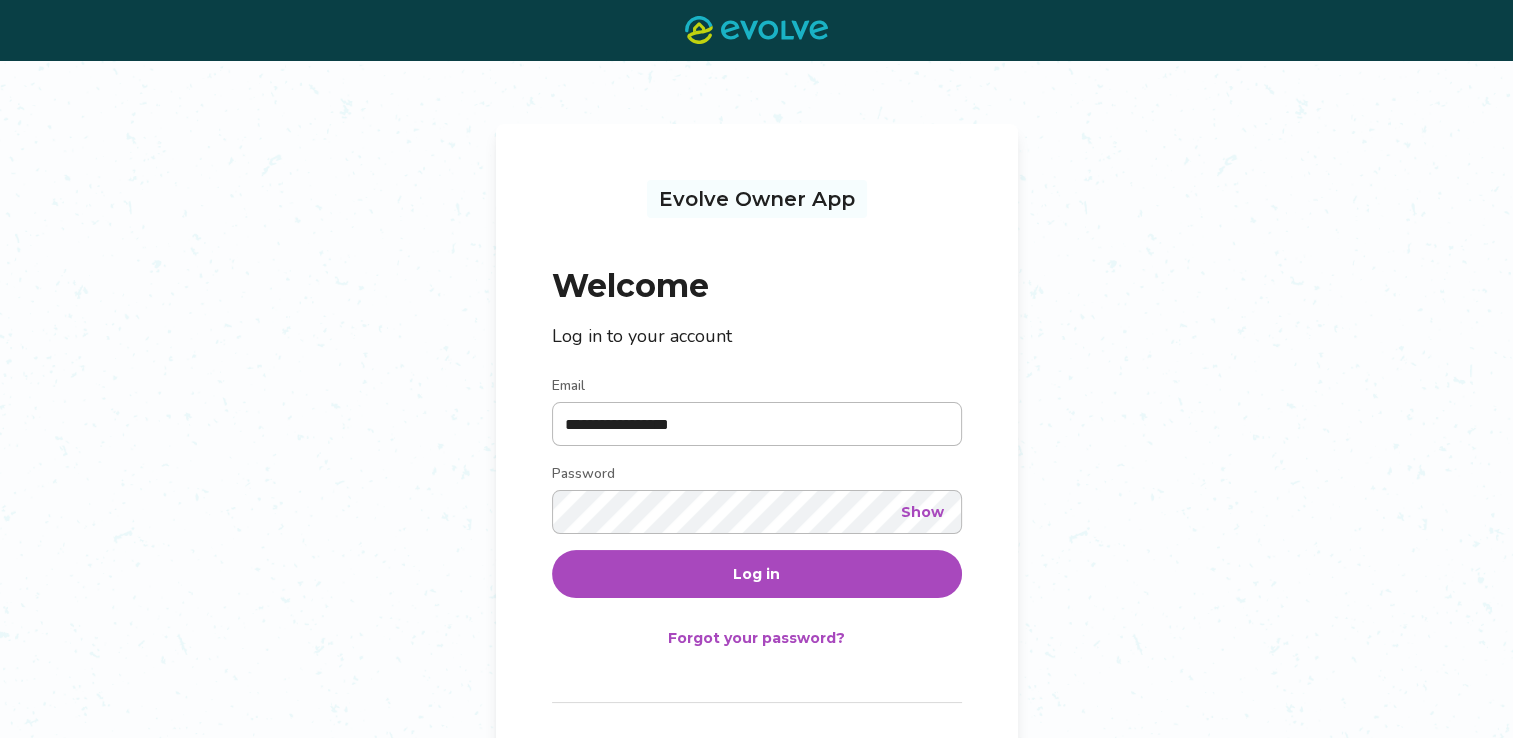 type on "**********" 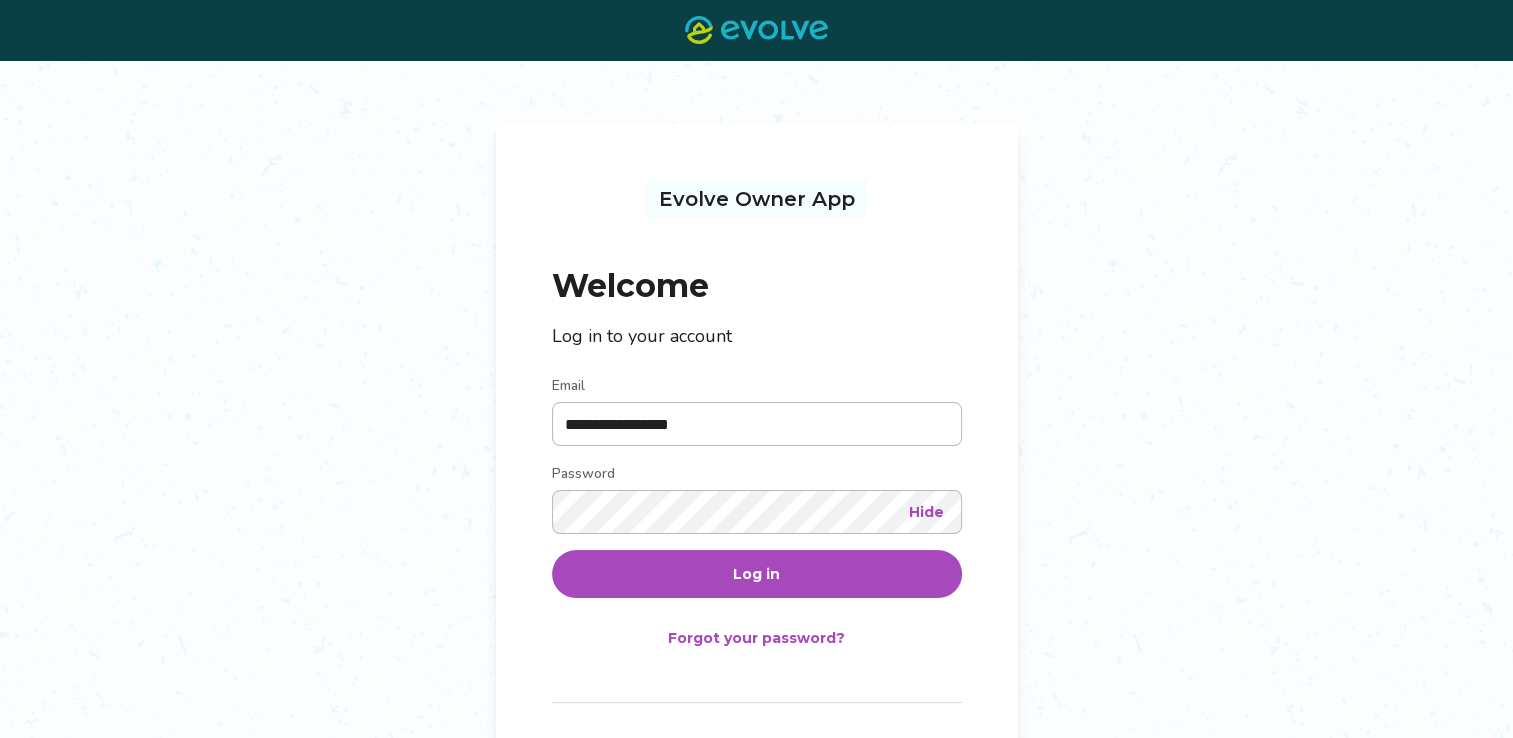 click on "Log in" at bounding box center (757, 574) 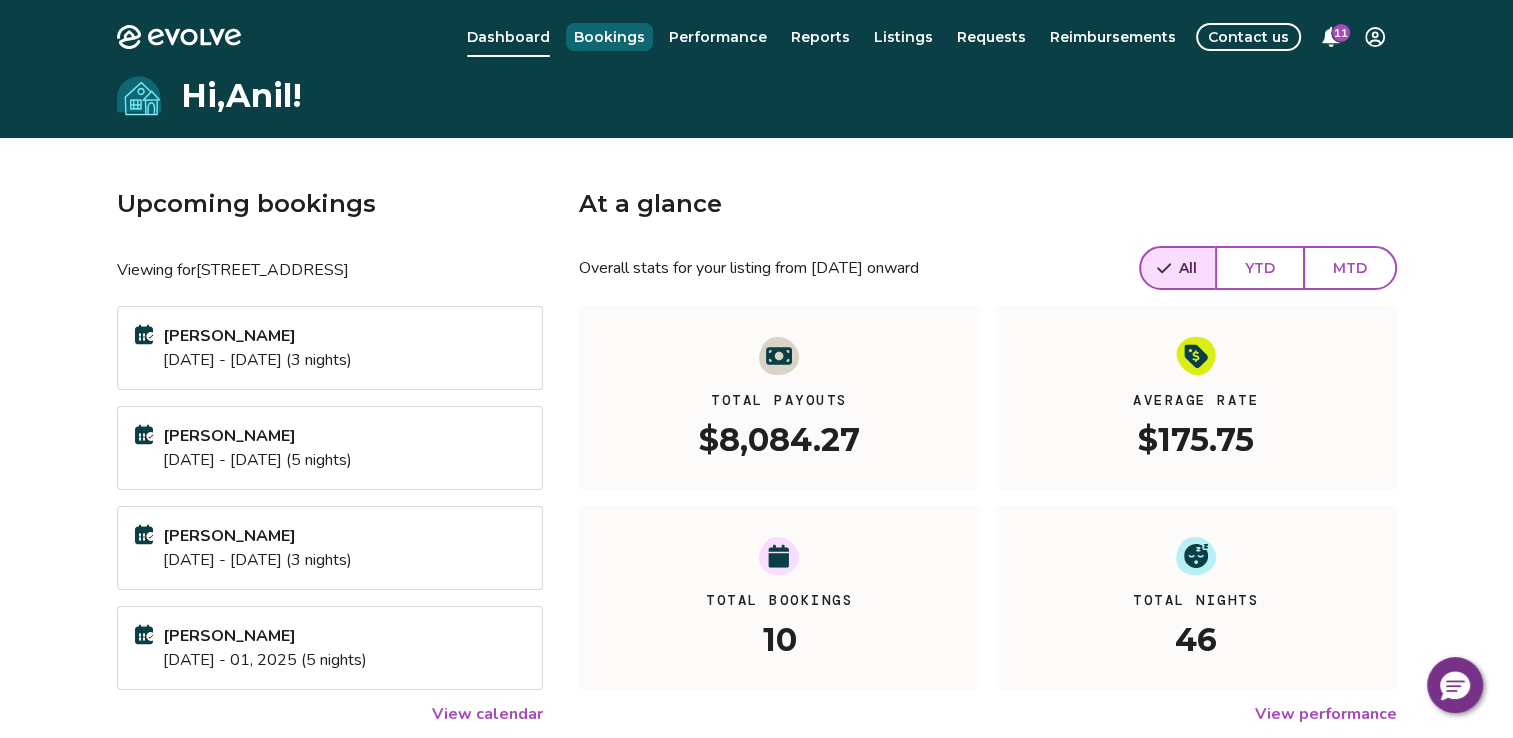 click on "Bookings" at bounding box center (609, 37) 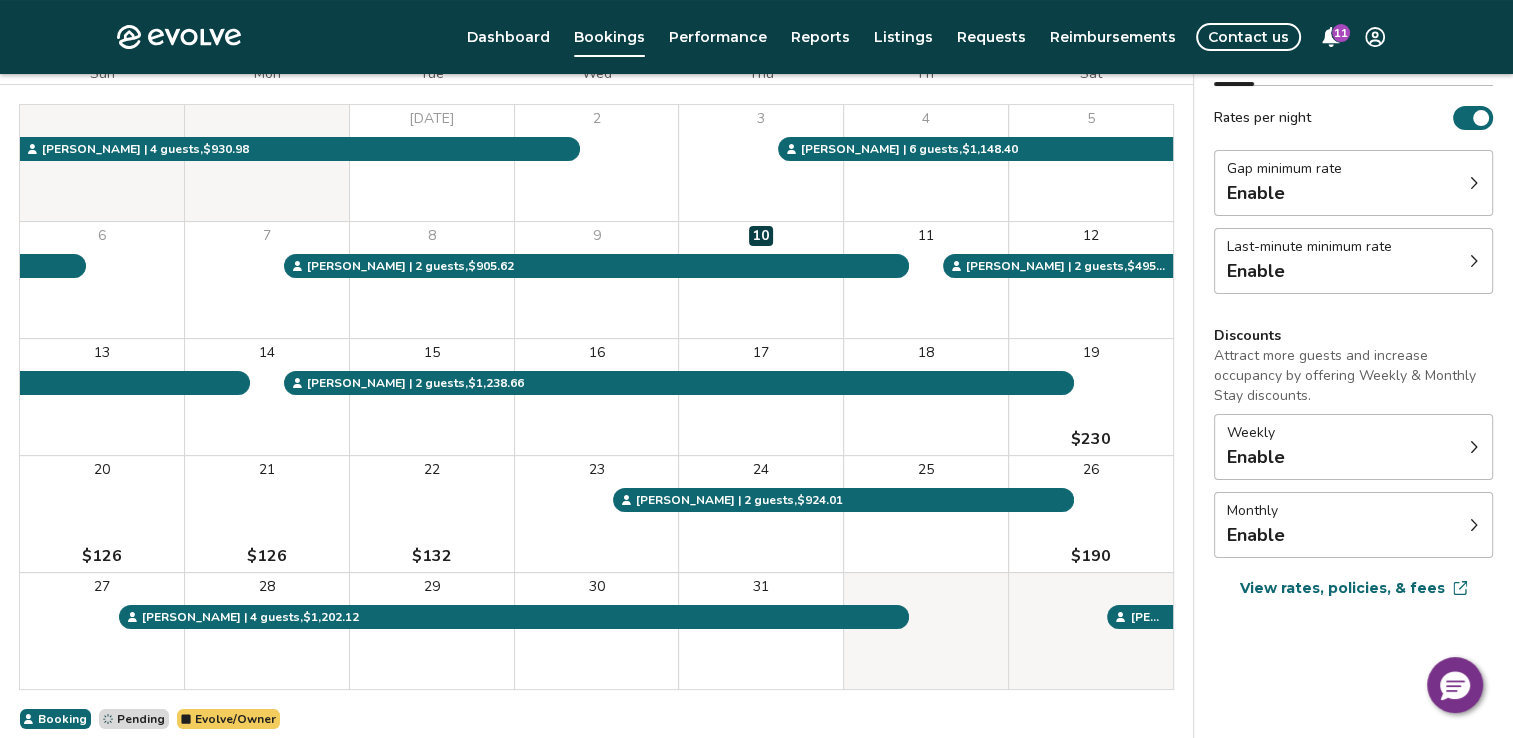 scroll, scrollTop: 96, scrollLeft: 0, axis: vertical 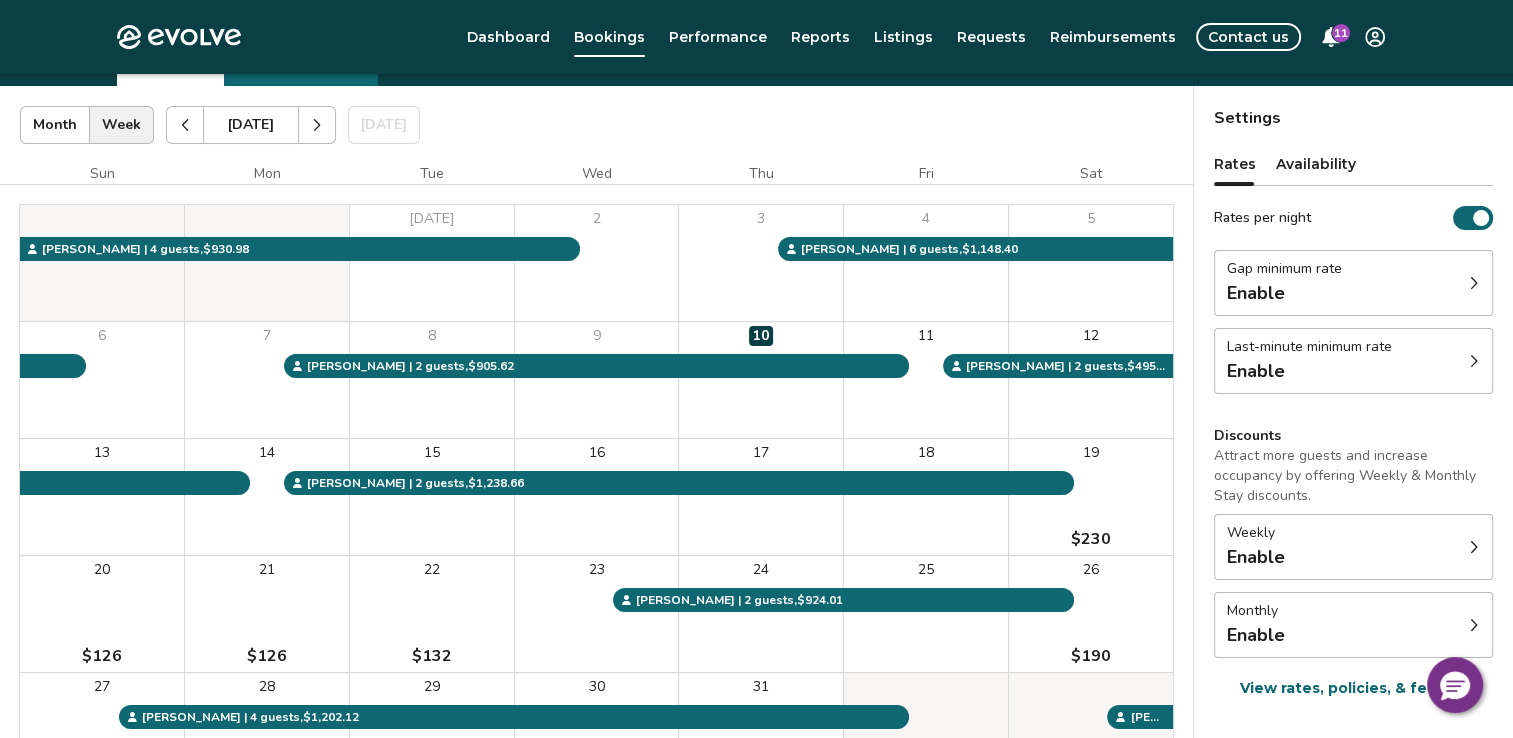 click at bounding box center (317, 125) 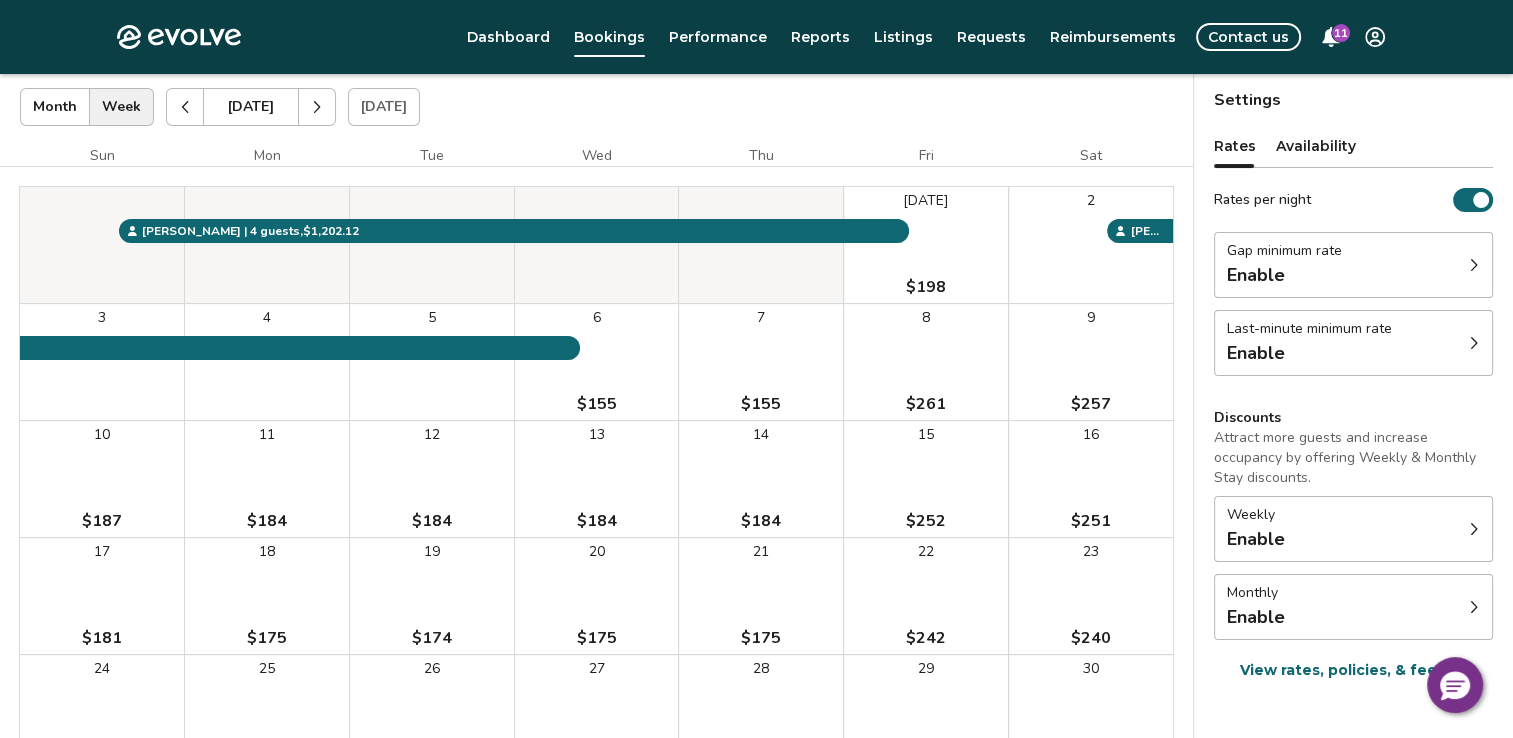 scroll, scrollTop: 0, scrollLeft: 0, axis: both 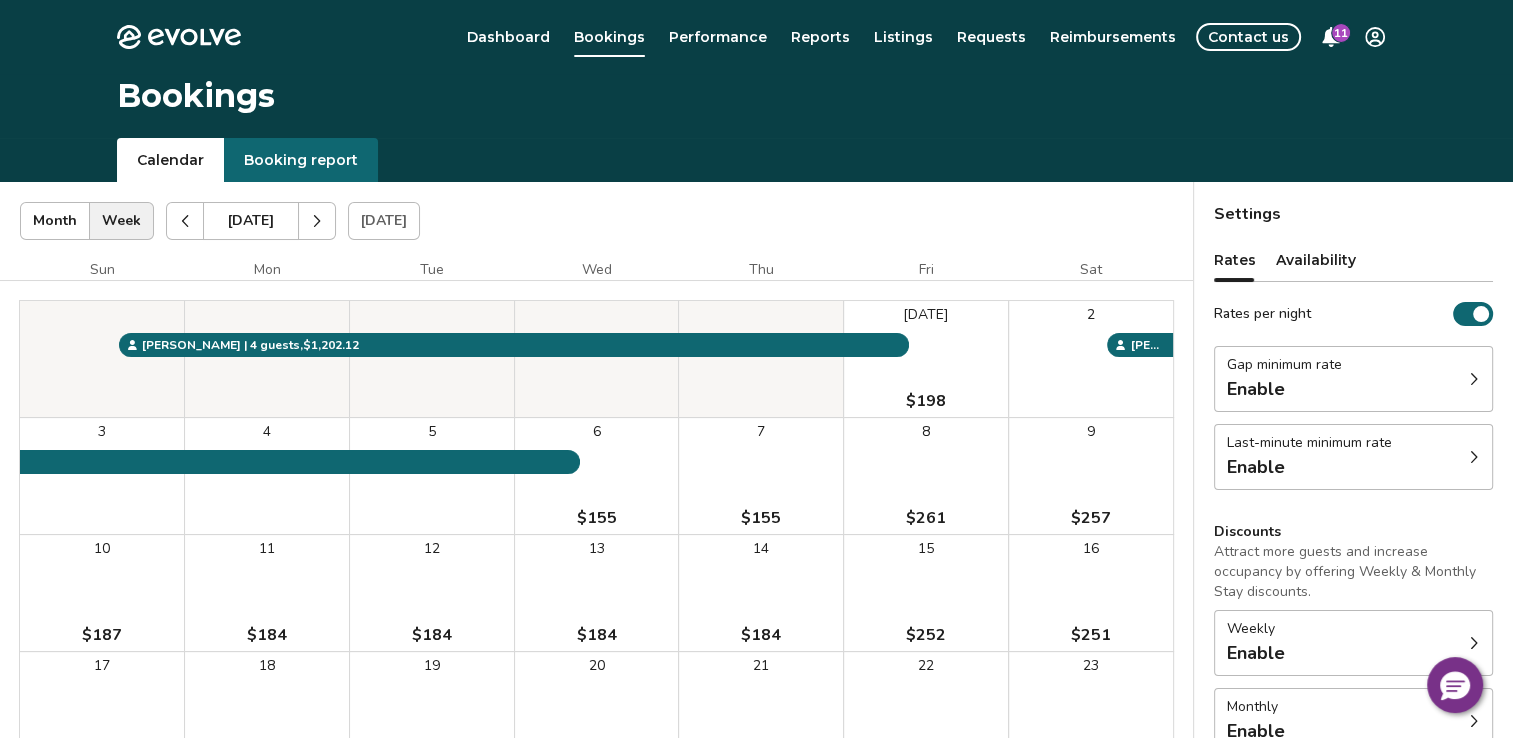 click on "Evolve Dashboard Bookings Performance Reports Listings Requests Reimbursements Contact us 11 Bookings Calendar Booking report [DATE]  | Views Month Week [DATE] [DATE] Settings [STREET_ADDRESS][DATE] Sun Mon Tue Wed Thu Fri [DATE] $198 2 3 4 5 6 $155 7 $155 8 $261 9 $257 10 $187 11 $184 12 $184 13 $184 14 $184 15 $252 16 $251 17 $181 18 $175 19 $174 20 $175 21 $175 22 $242 23 $240 24 $174 25 $209 26 $209 27 $211 28 $212 29 $288 30 $347 31 $300 [PERSON_NAME] | 4 guests ,  $1,202.12 [PERSON_NAME] | 3 guests ,  $864.95 Booking Pending Evolve/Owner Settings Rates Availability Rates per night Gap minimum rate Enable Last-minute minimum rate Enable Discounts Attract more guests and increase occupancy by offering Weekly & Monthly Stay discounts. Weekly Enable Monthly Enable View rates, policies, & fees Gap minimum rate Reduce your minimum rate by 20%  to help fill nights between bookings  (Fridays and Saturdays excluded). Enable Last-minute minimum rate Reduce your minimum rate by 20% Enable Weekly discount   Learn more" at bounding box center (756, 571) 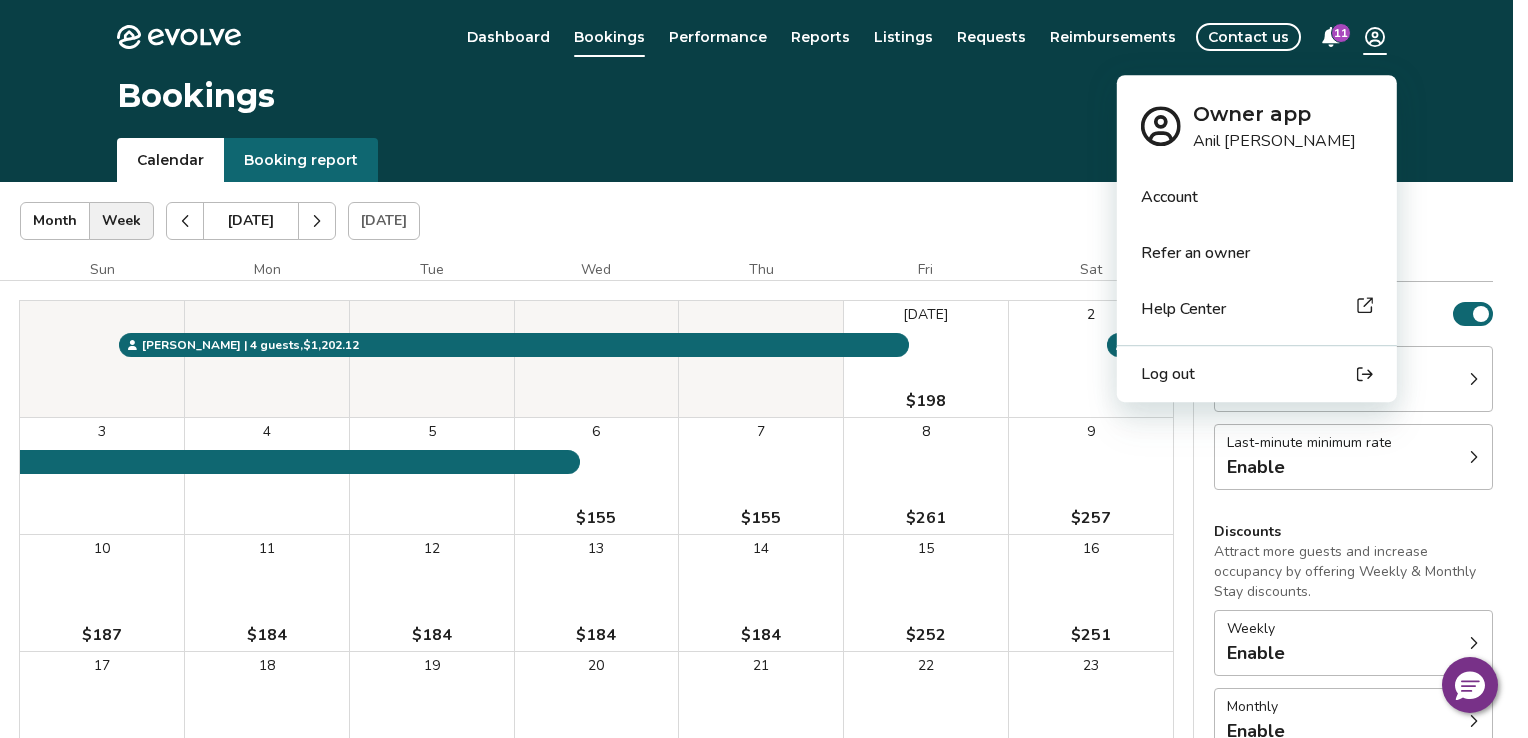 click on "Log out" at bounding box center (1168, 374) 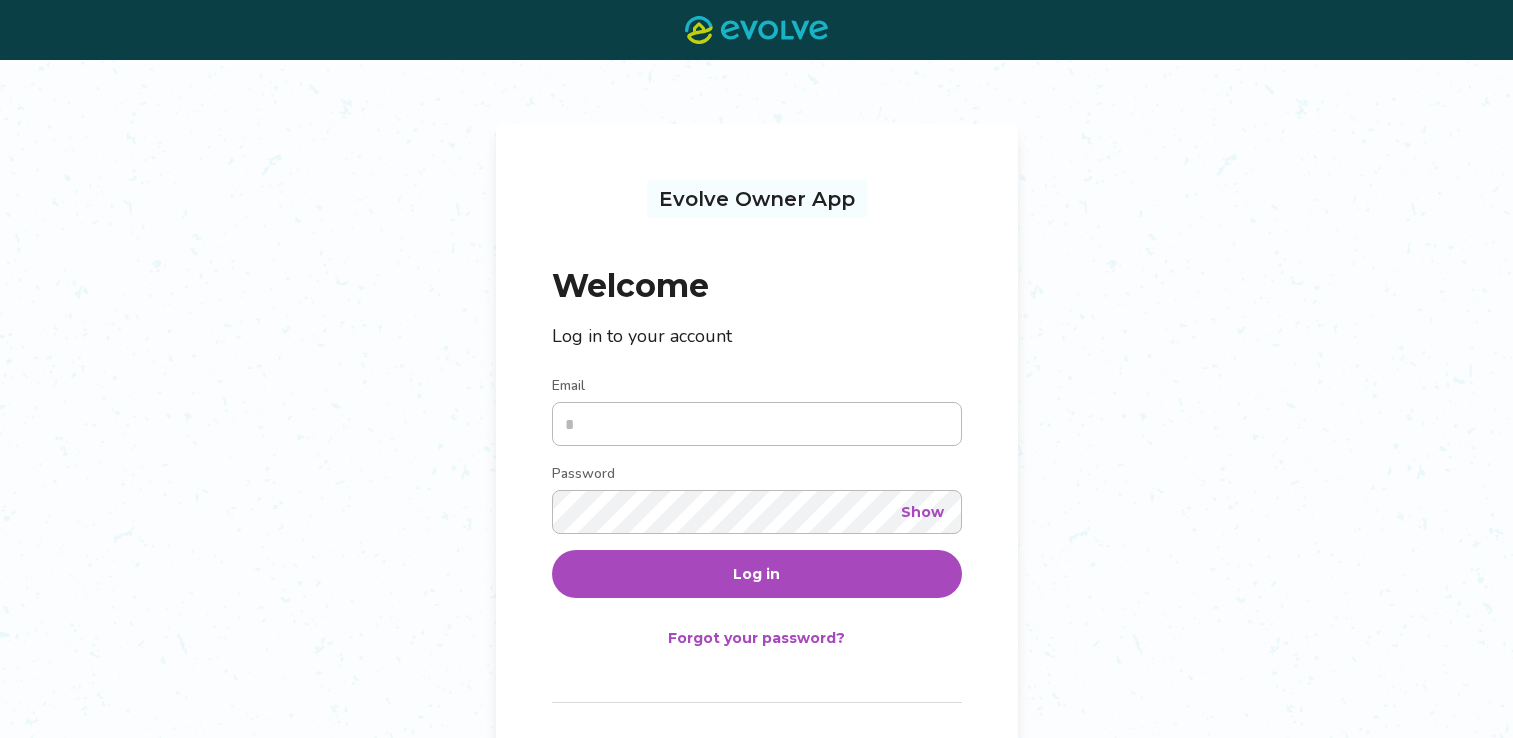 scroll, scrollTop: 0, scrollLeft: 0, axis: both 